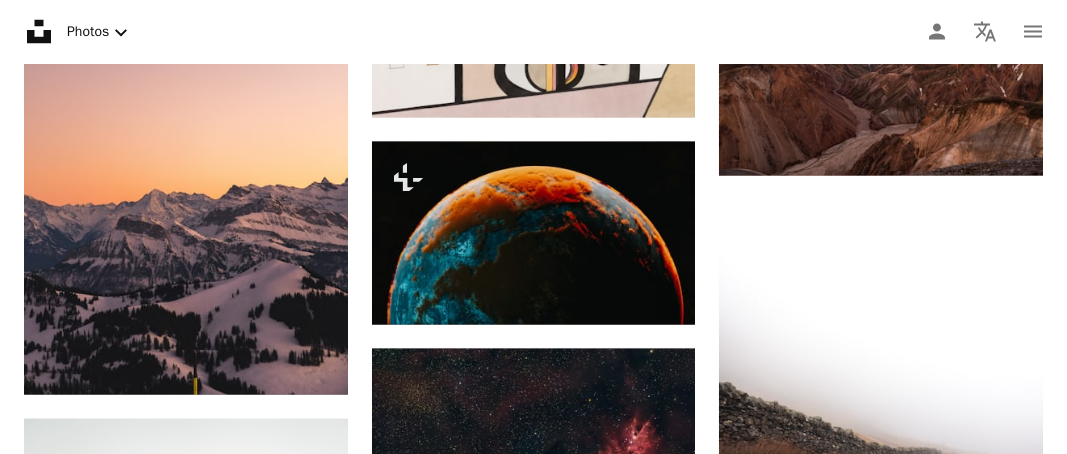 drag, startPoint x: 714, startPoint y: 189, endPoint x: 715, endPoint y: 260, distance: 71.00704 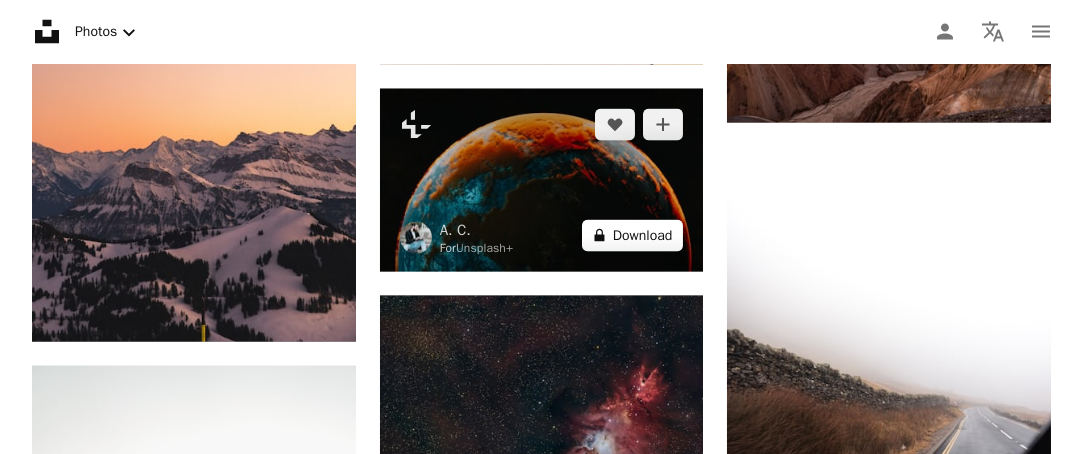 scroll, scrollTop: 61008, scrollLeft: 0, axis: vertical 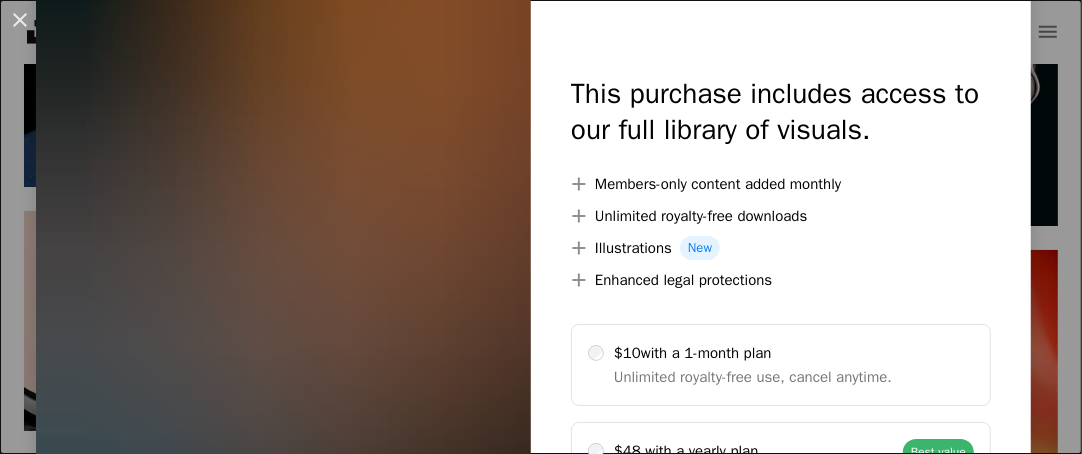 drag, startPoint x: 672, startPoint y: 211, endPoint x: 708, endPoint y: 316, distance: 111 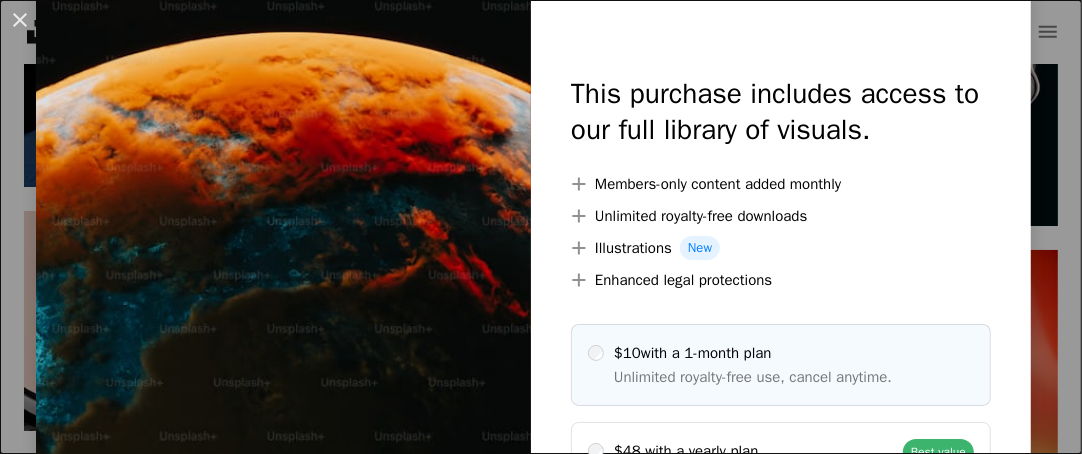 scroll, scrollTop: 172, scrollLeft: 0, axis: vertical 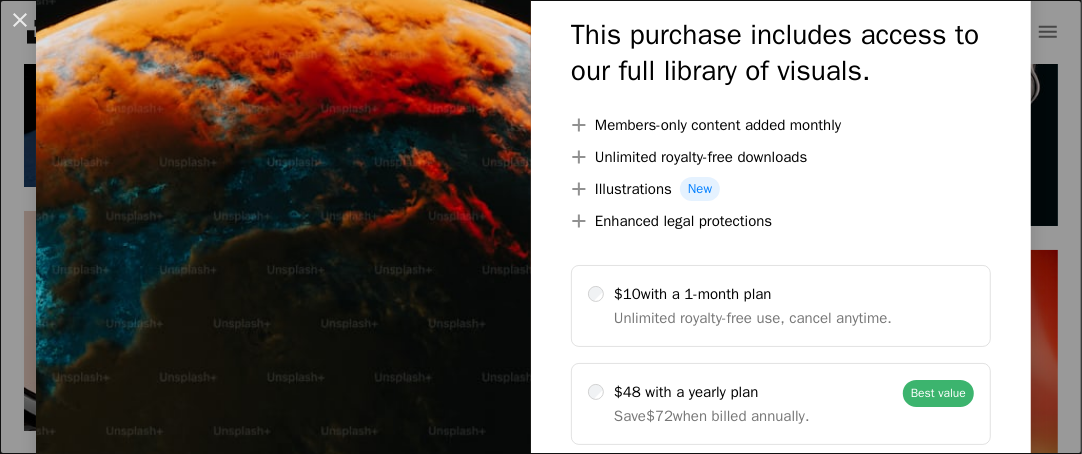 drag, startPoint x: 1081, startPoint y: 263, endPoint x: 1066, endPoint y: 253, distance: 18.027756 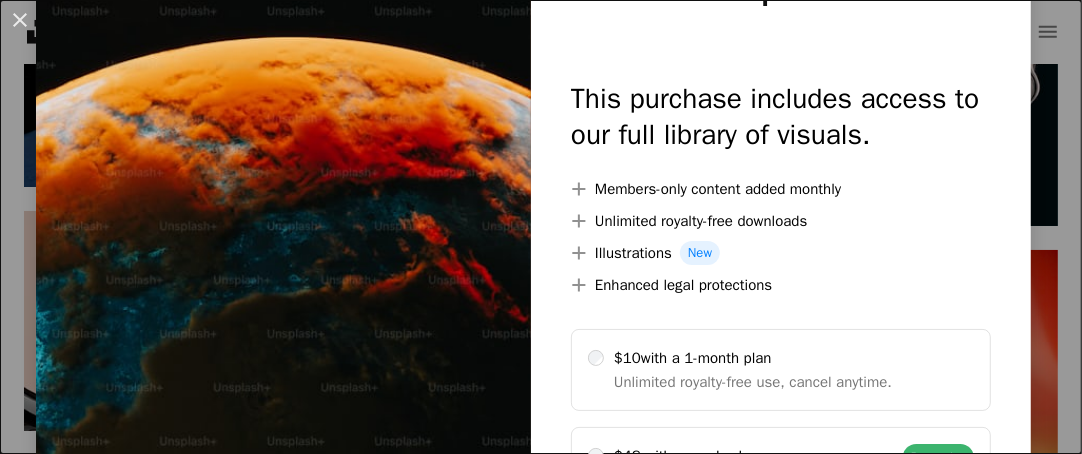 scroll, scrollTop: 0, scrollLeft: 0, axis: both 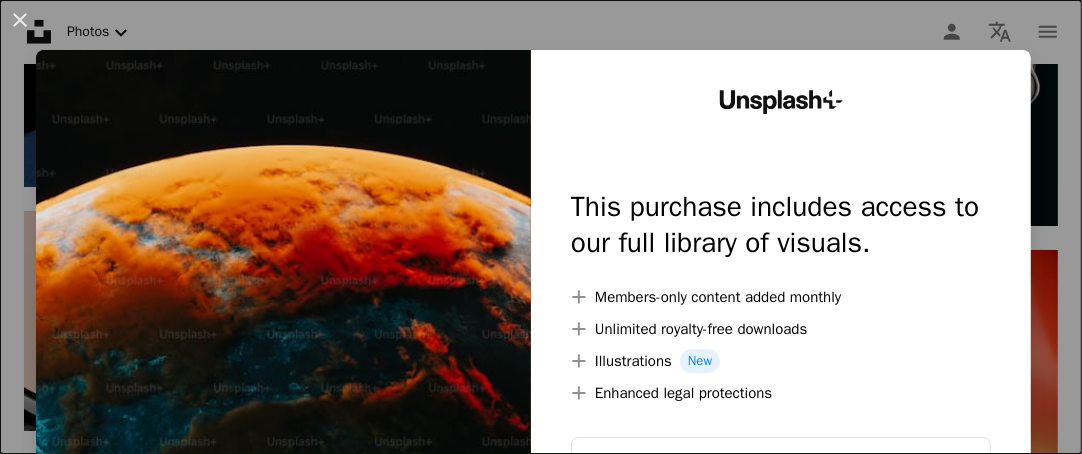 drag, startPoint x: 985, startPoint y: 40, endPoint x: 1073, endPoint y: 409, distance: 379.3481 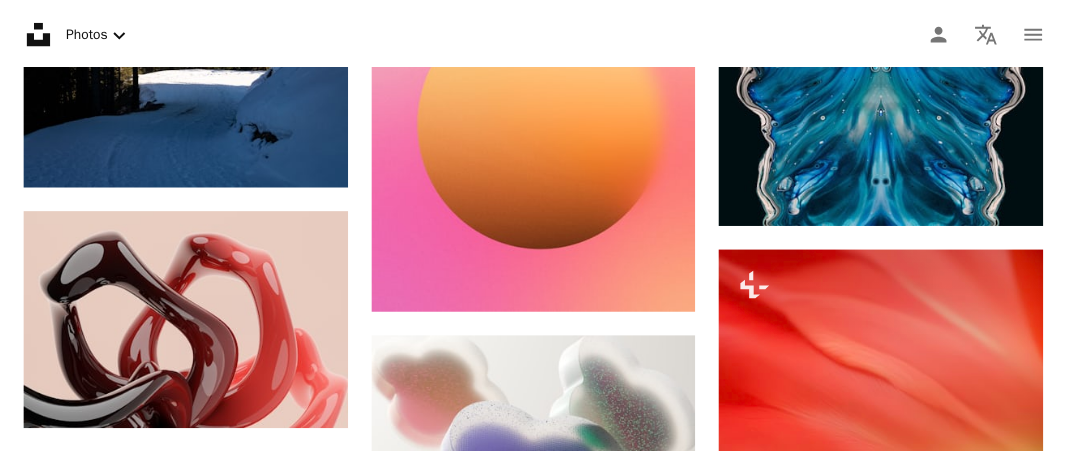 scroll, scrollTop: 60942, scrollLeft: 0, axis: vertical 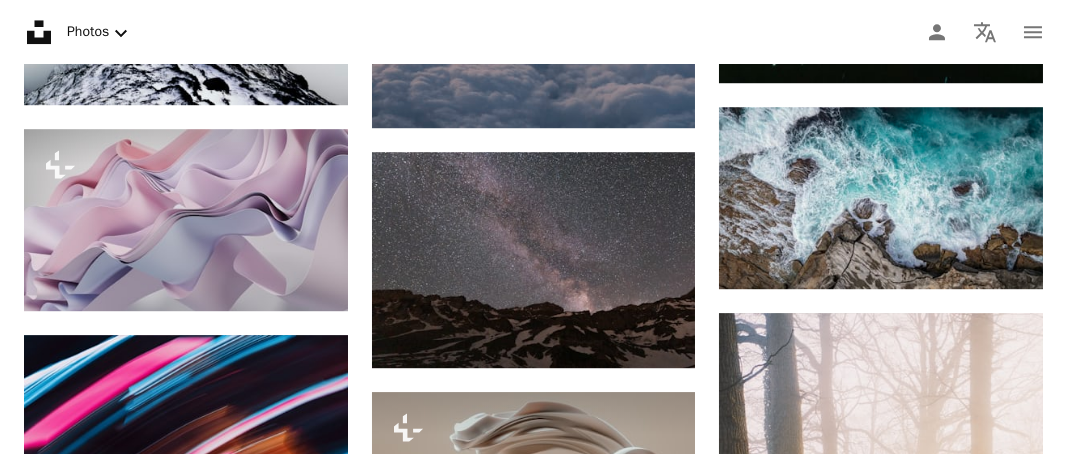 drag, startPoint x: 360, startPoint y: 280, endPoint x: 365, endPoint y: 335, distance: 55.226807 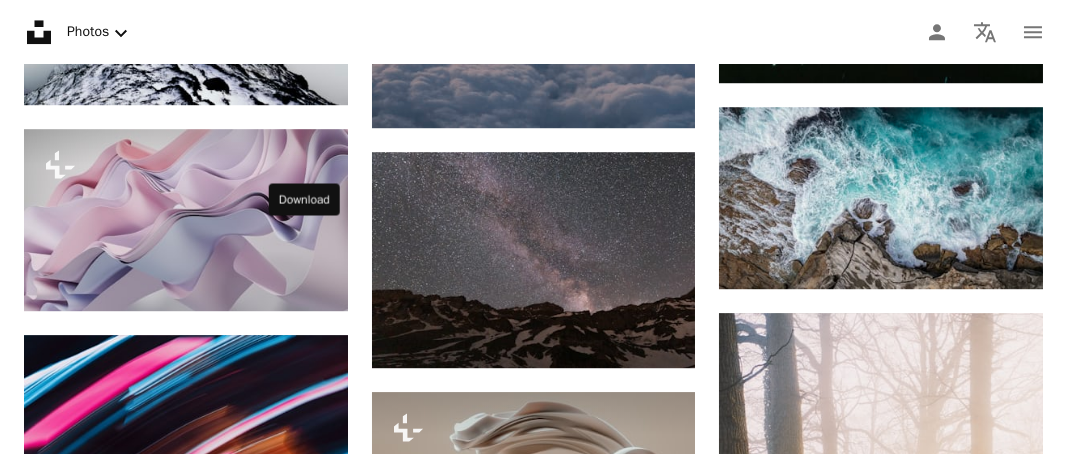 click on "Arrow pointing down" at bounding box center (308, 1210) 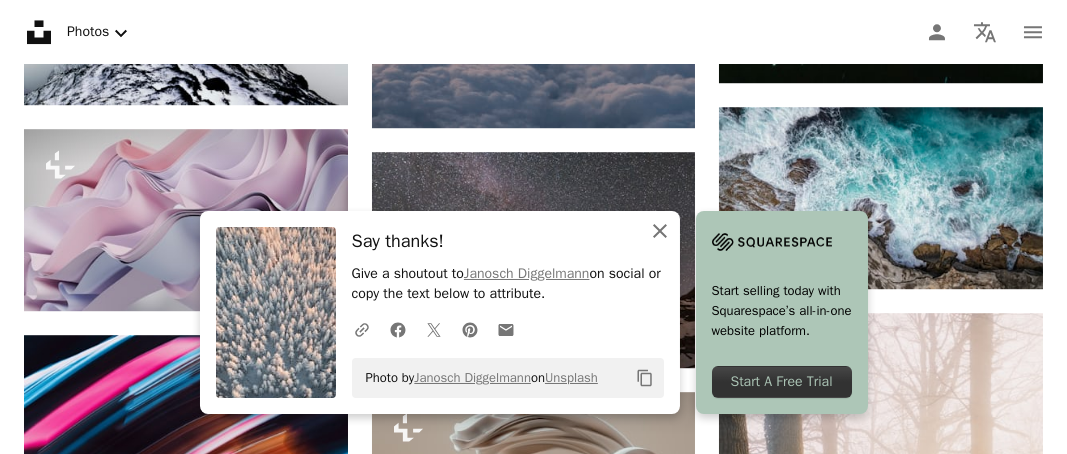 click 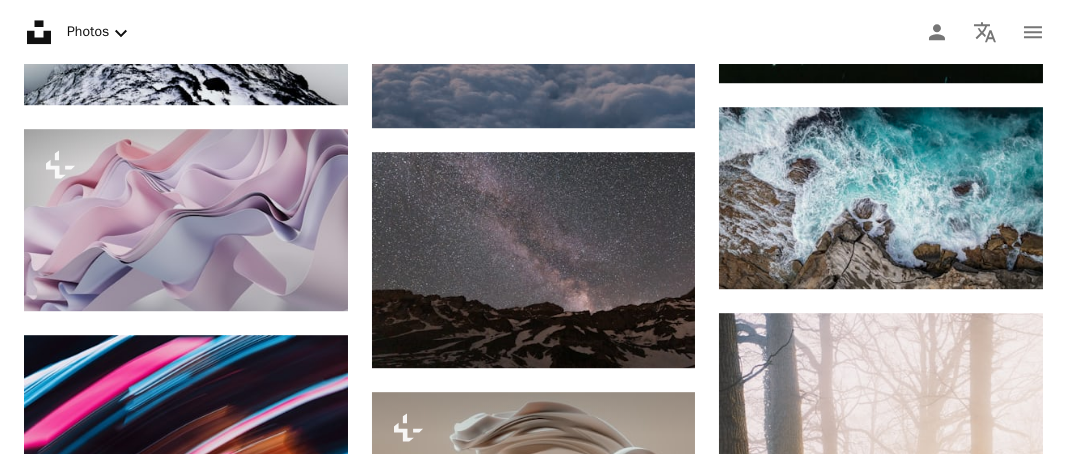 scroll, scrollTop: 70600, scrollLeft: 0, axis: vertical 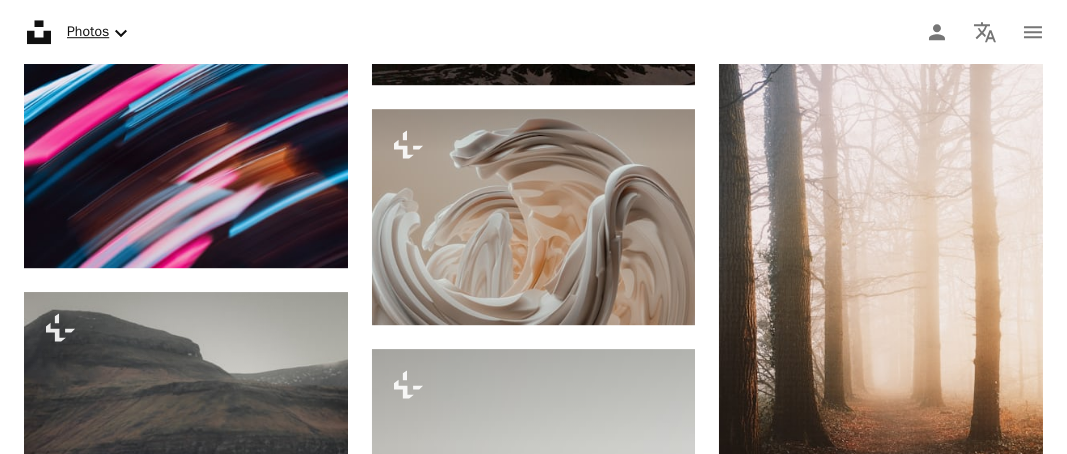 click on "Unsplash logo Unsplash Home A photo Pen Tool A compass A stack of folders Download Photos Chevron down Person Localization icon navigation menu" at bounding box center [533, 32] 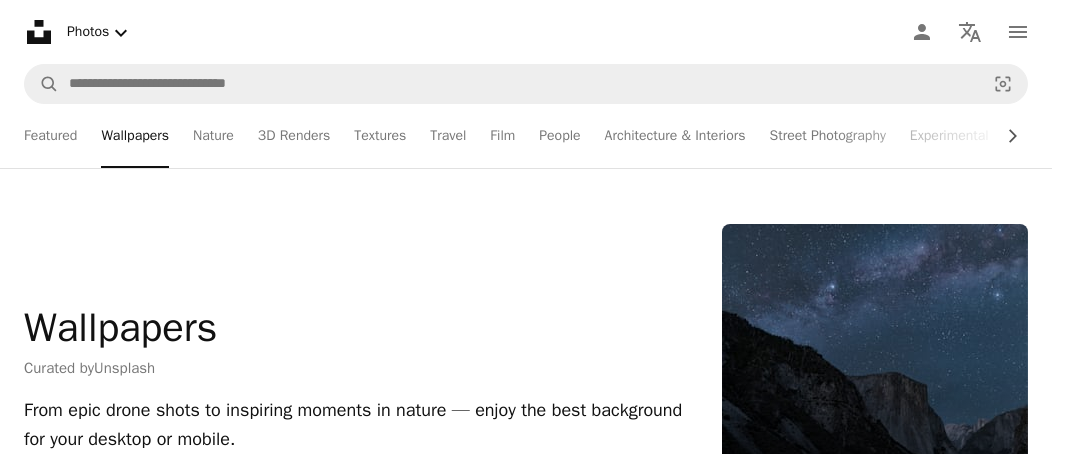 click on "Chevron down" 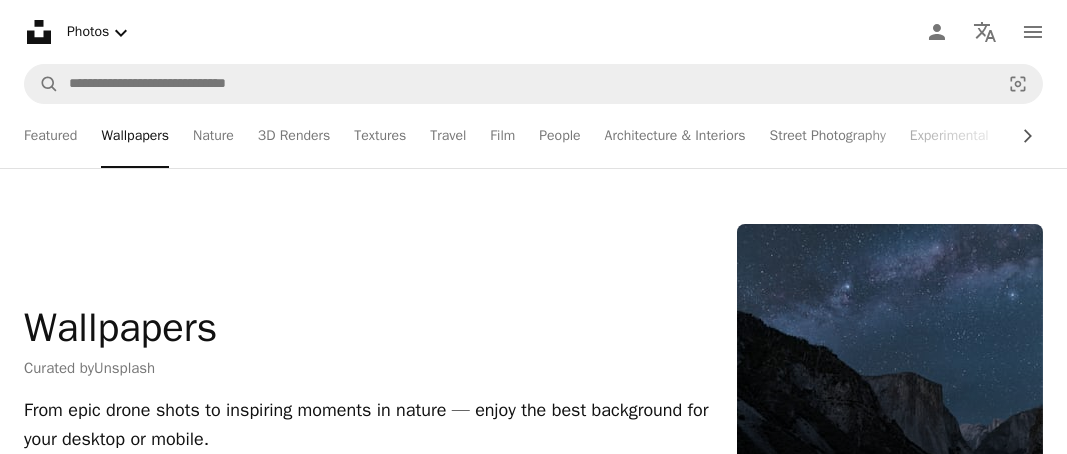 drag, startPoint x: 0, startPoint y: 154, endPoint x: 0, endPoint y: 121, distance: 33 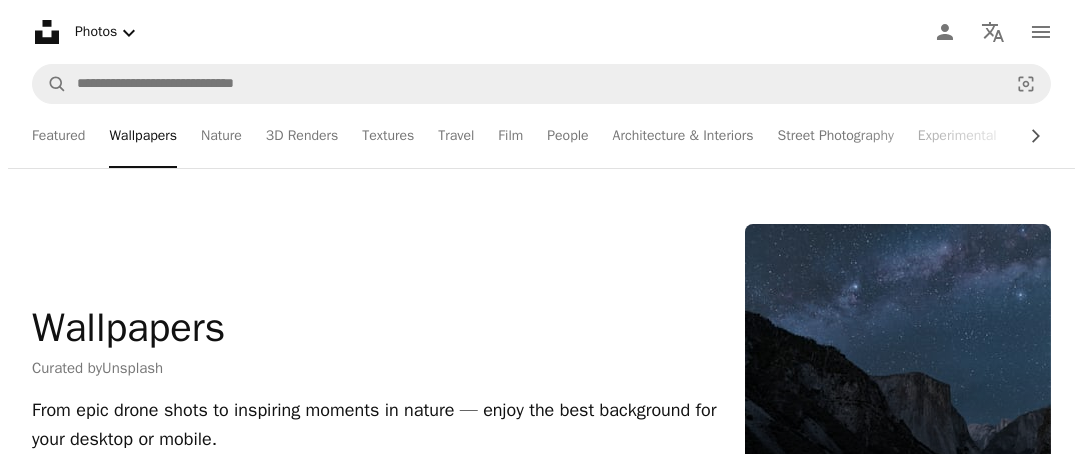 scroll, scrollTop: 79212, scrollLeft: 0, axis: vertical 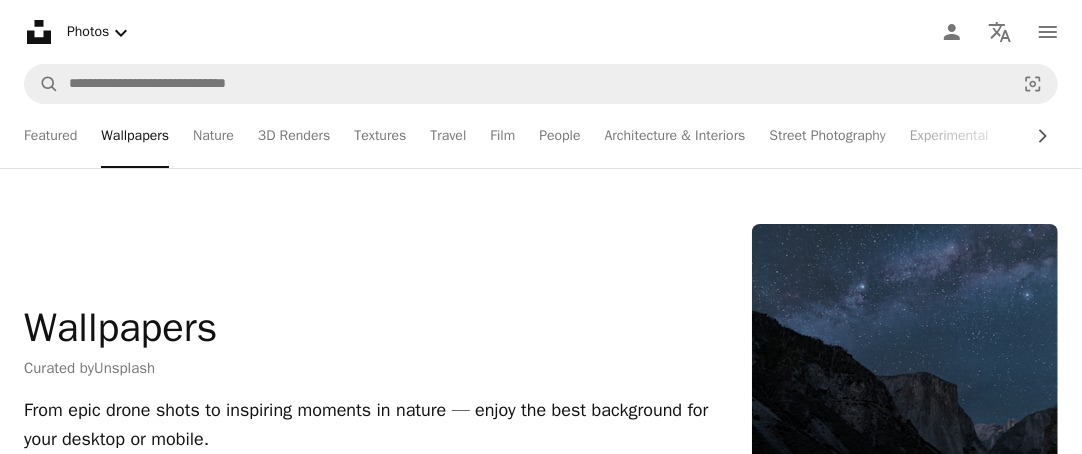 click on "An X shape Unsplash+ This purchase includes access to our full library of visuals. A plus sign Members-only content added monthly A plus sign Unlimited royalty-free downloads A plus sign Illustrations  New A plus sign Enhanced legal protections $10  with a 1-month plan Unlimited royalty-free use, cancel anytime. $48   with a yearly plan Save  $72  when billed annually. Best value Continue with purchase Taxes where applicable. Renews automatically. Cancel anytime." at bounding box center [541, 84674] 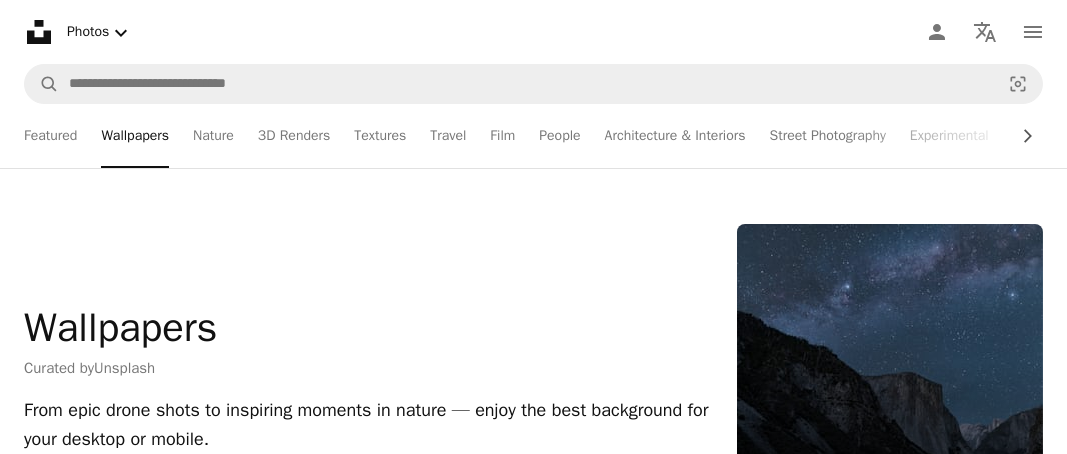 scroll, scrollTop: 80031, scrollLeft: 0, axis: vertical 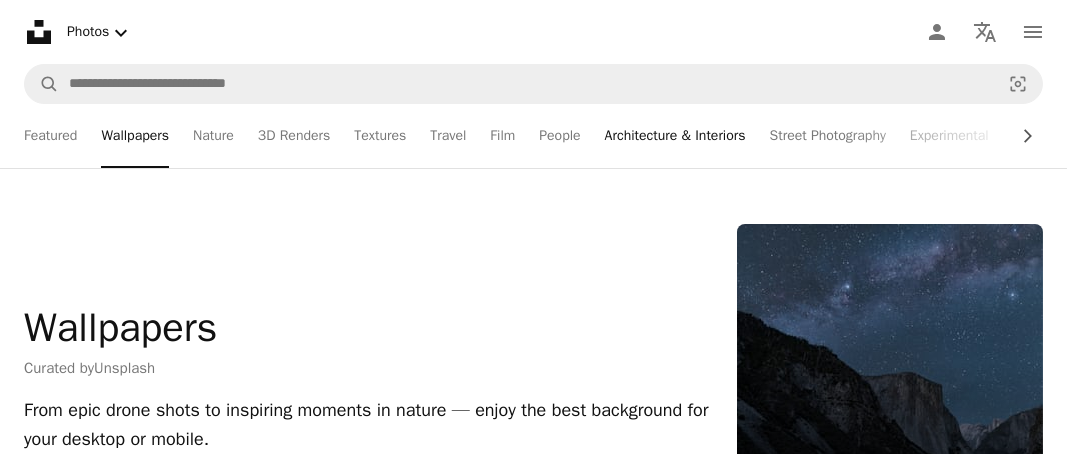 click on "Architecture & Interiors" at bounding box center [675, 136] 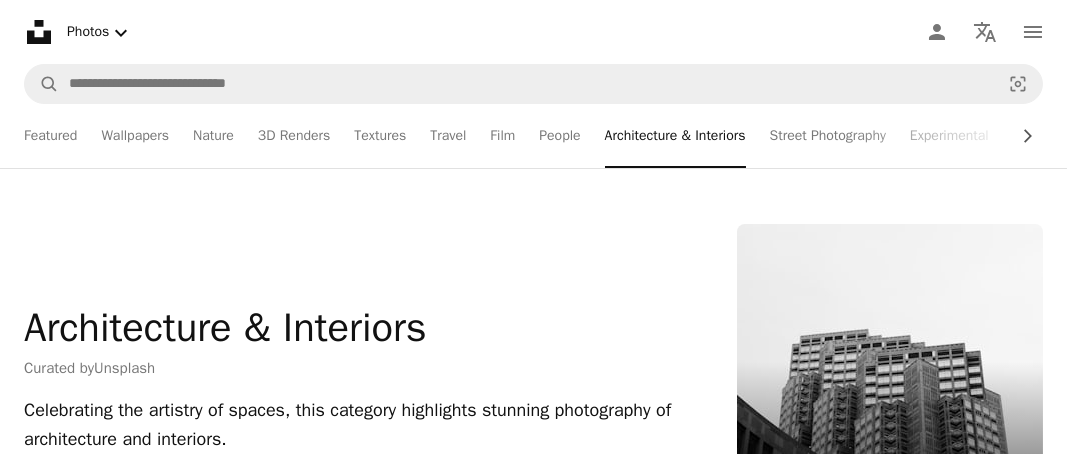 scroll, scrollTop: 6356, scrollLeft: 0, axis: vertical 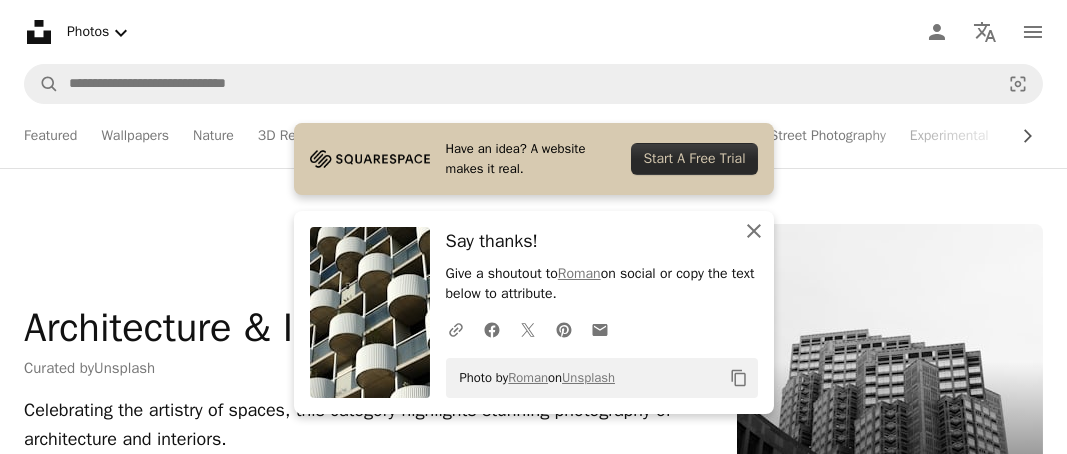 click 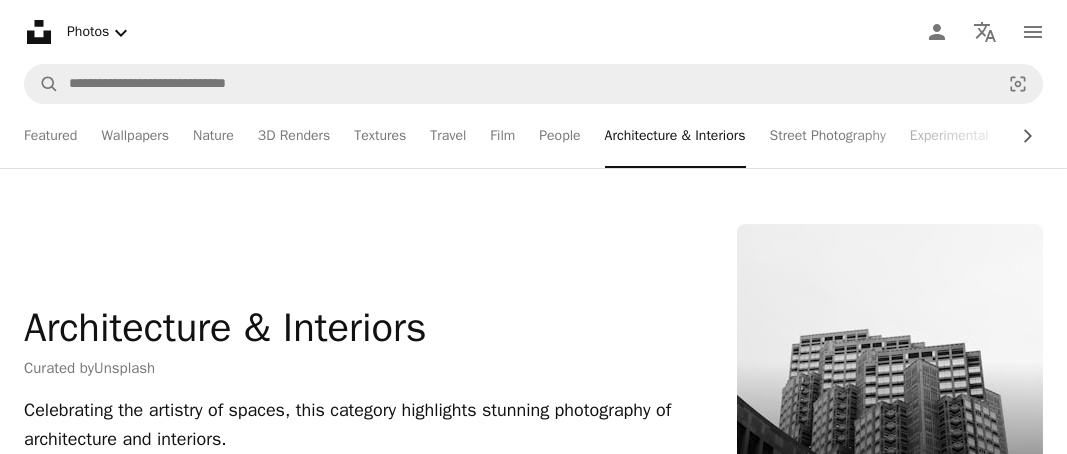 scroll, scrollTop: 8056, scrollLeft: 0, axis: vertical 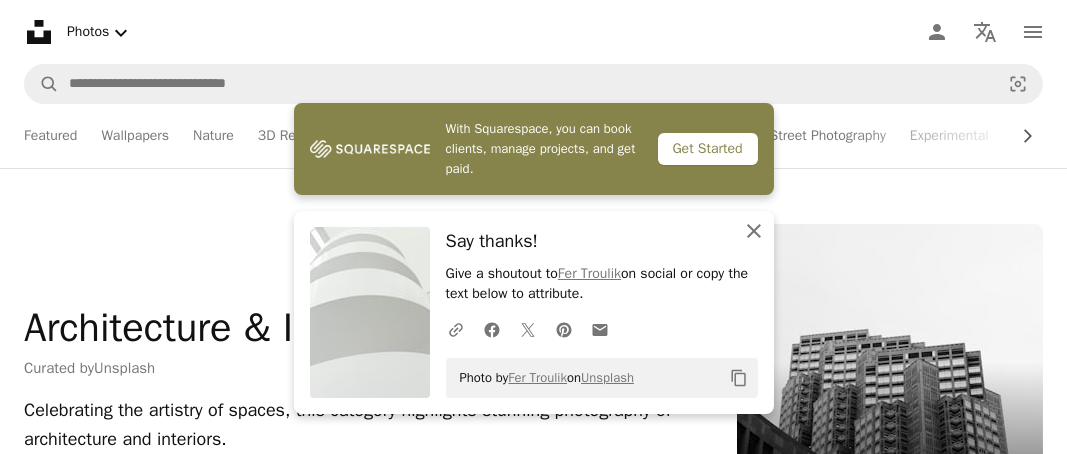 click on "An X shape" 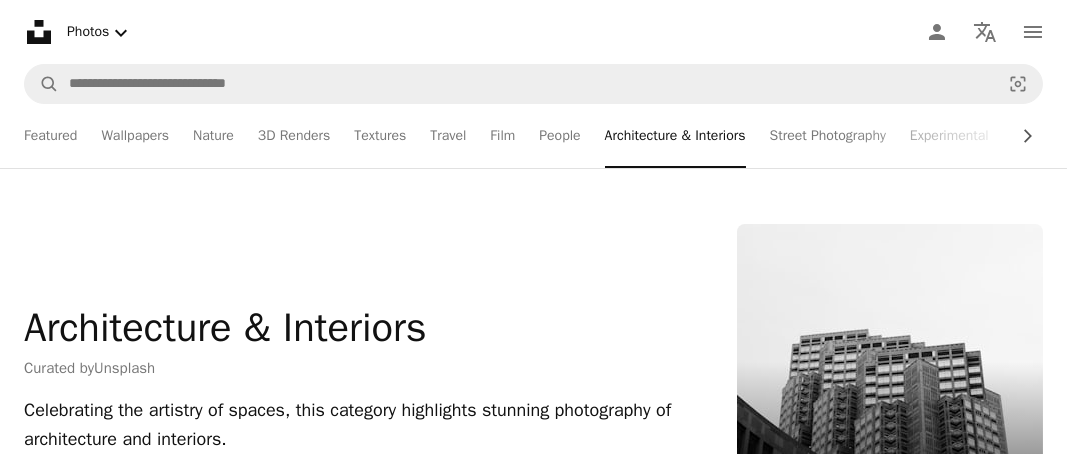 scroll, scrollTop: 13317, scrollLeft: 0, axis: vertical 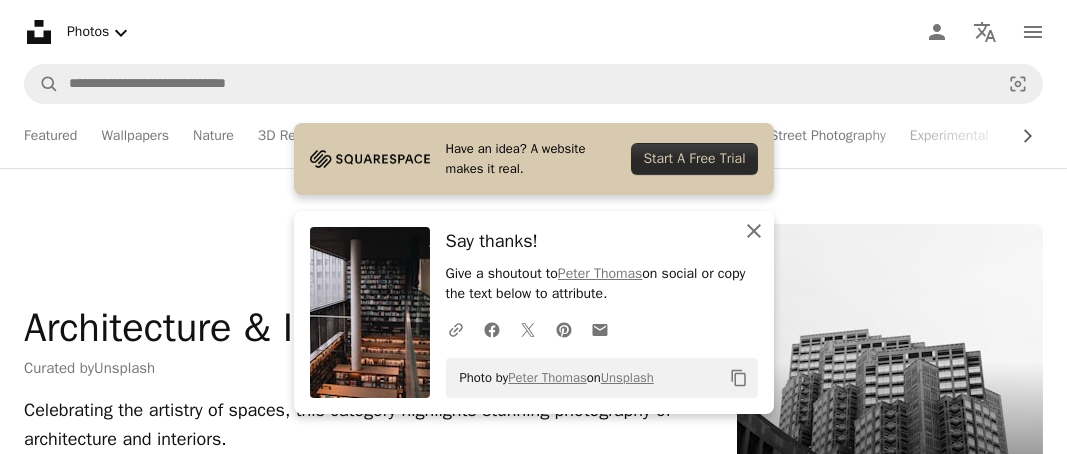 click on "An X shape" 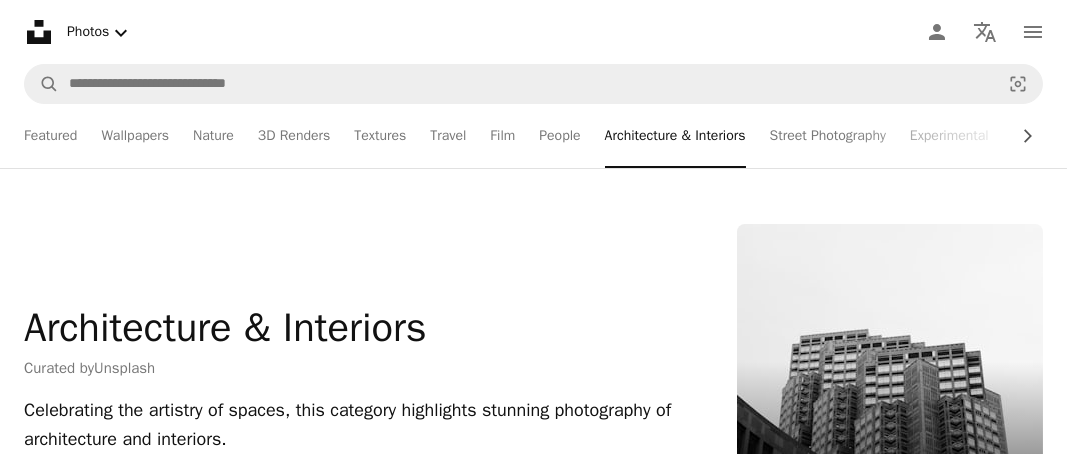 drag, startPoint x: 705, startPoint y: 161, endPoint x: 703, endPoint y: 306, distance: 145.0138 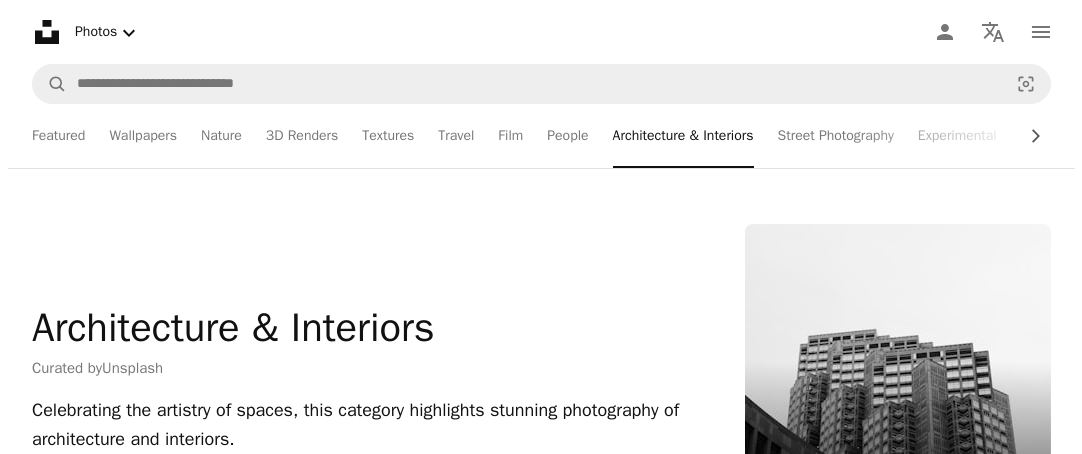 scroll, scrollTop: 29954, scrollLeft: 0, axis: vertical 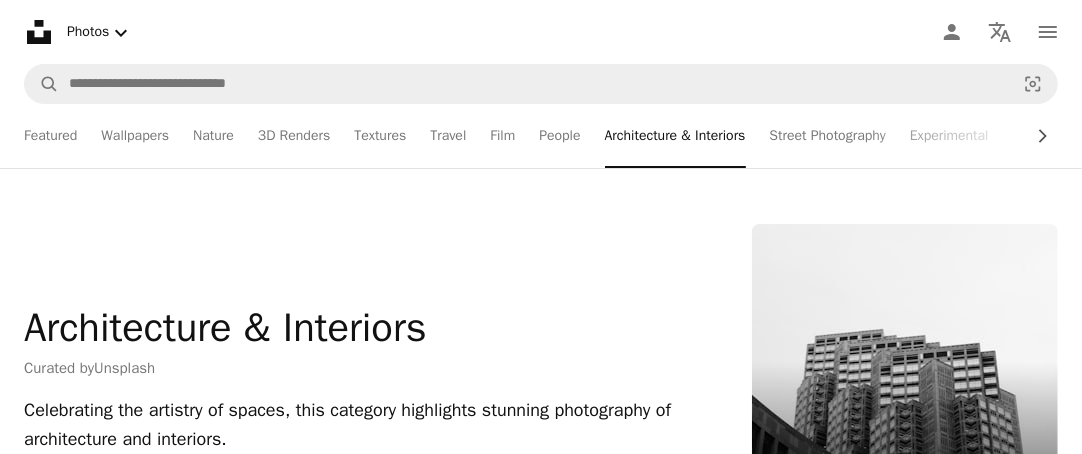 drag, startPoint x: 11, startPoint y: 37, endPoint x: 14, endPoint y: 17, distance: 20.22375 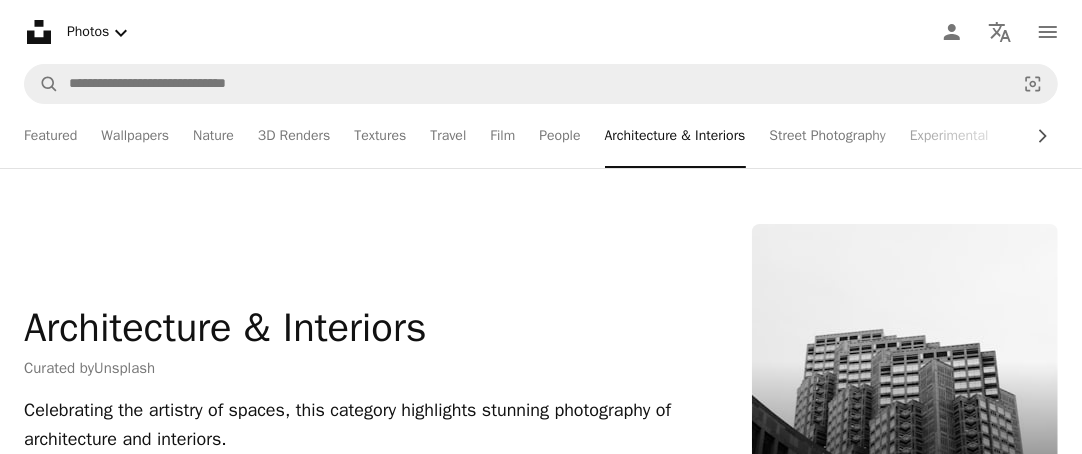 click on "Unsplash logo Unsplash Home A photo Pen Tool A compass A stack of folders Download Photos Chevron down Person Localization icon navigation menu" at bounding box center (541, 32) 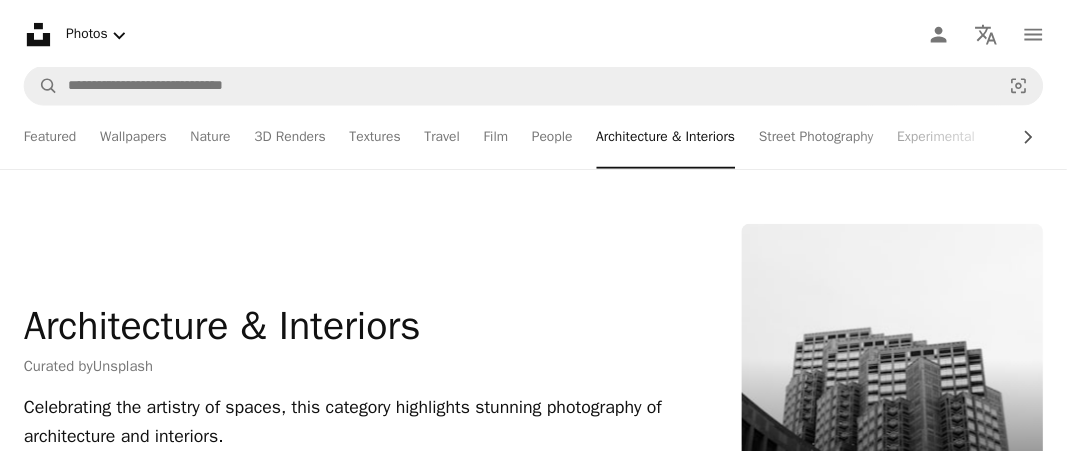 scroll, scrollTop: 29505, scrollLeft: 0, axis: vertical 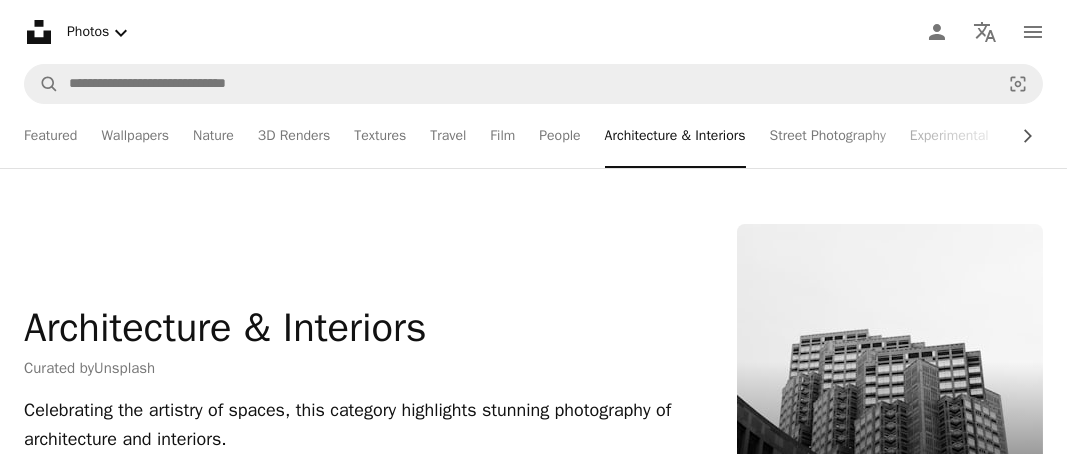 drag, startPoint x: 711, startPoint y: 217, endPoint x: 720, endPoint y: 296, distance: 79.51101 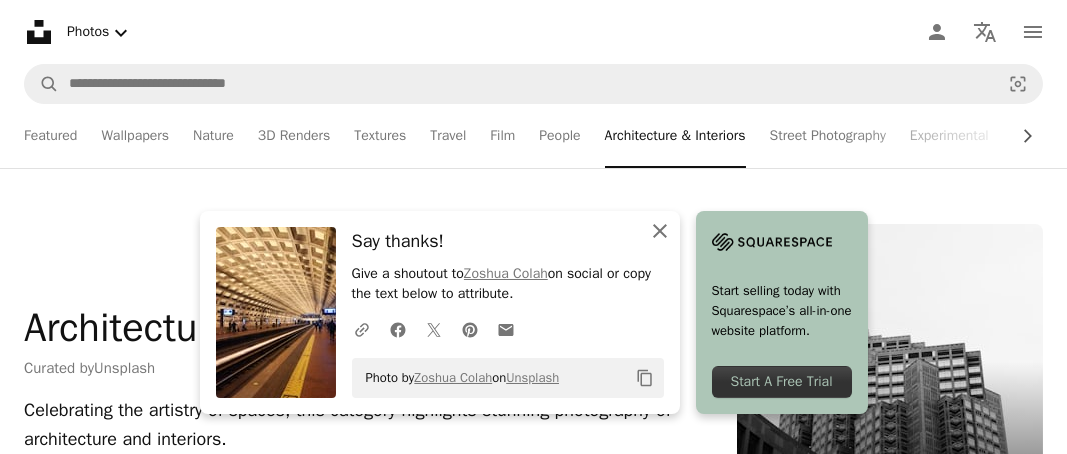 click on "An X shape" 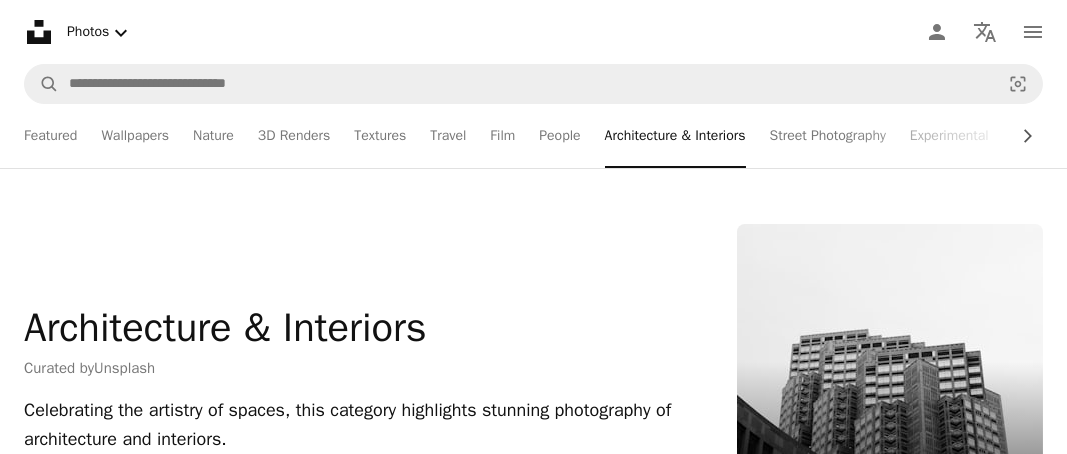 scroll, scrollTop: 54432, scrollLeft: 0, axis: vertical 